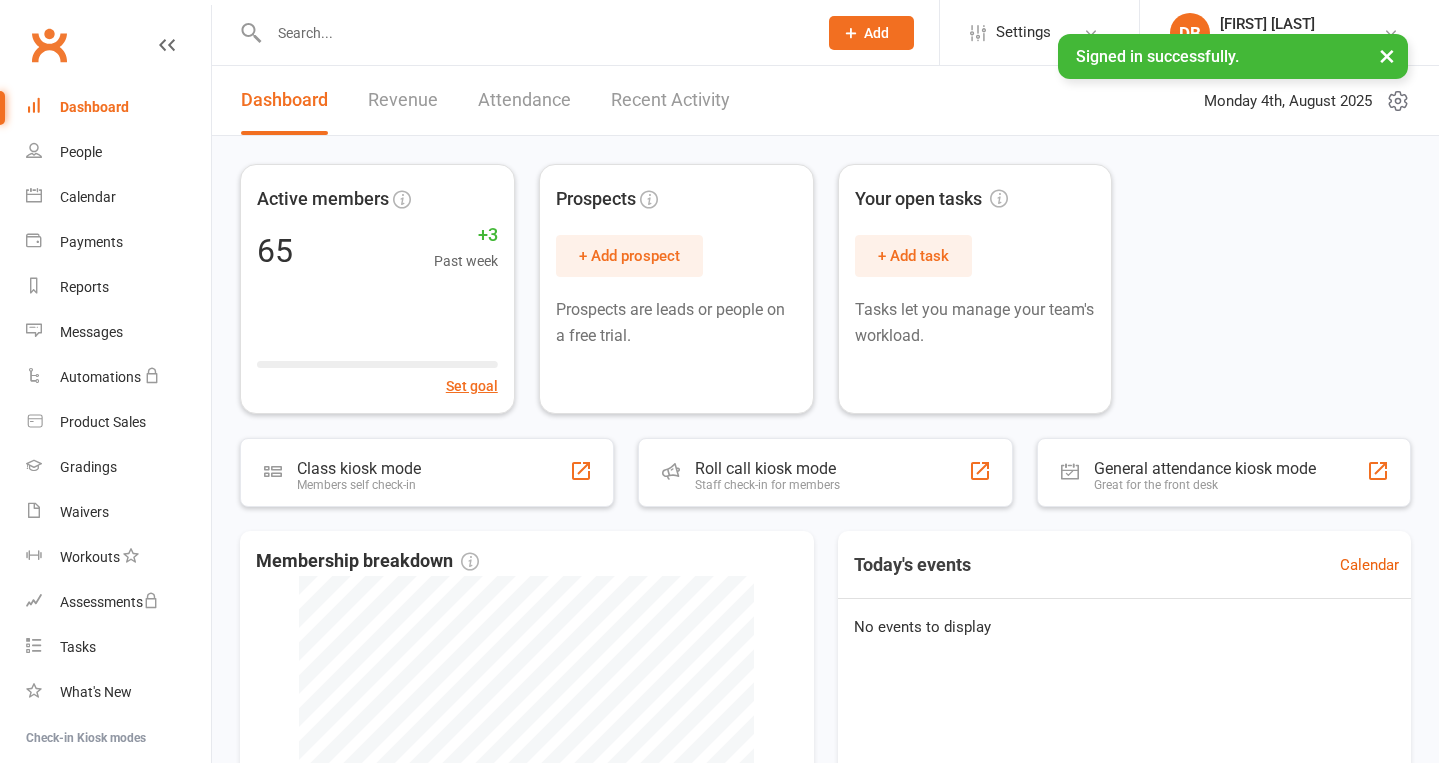 scroll, scrollTop: 0, scrollLeft: 0, axis: both 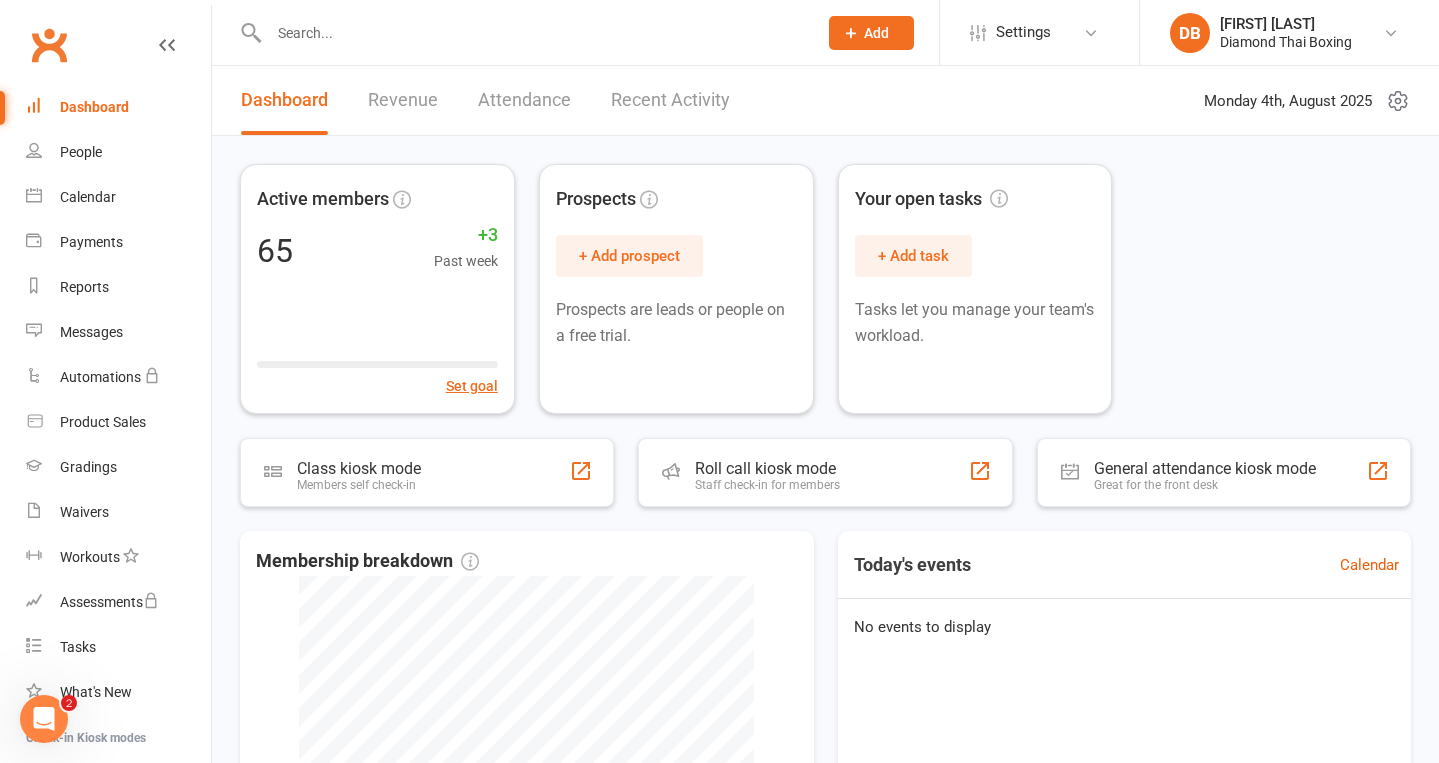 click on "Add" 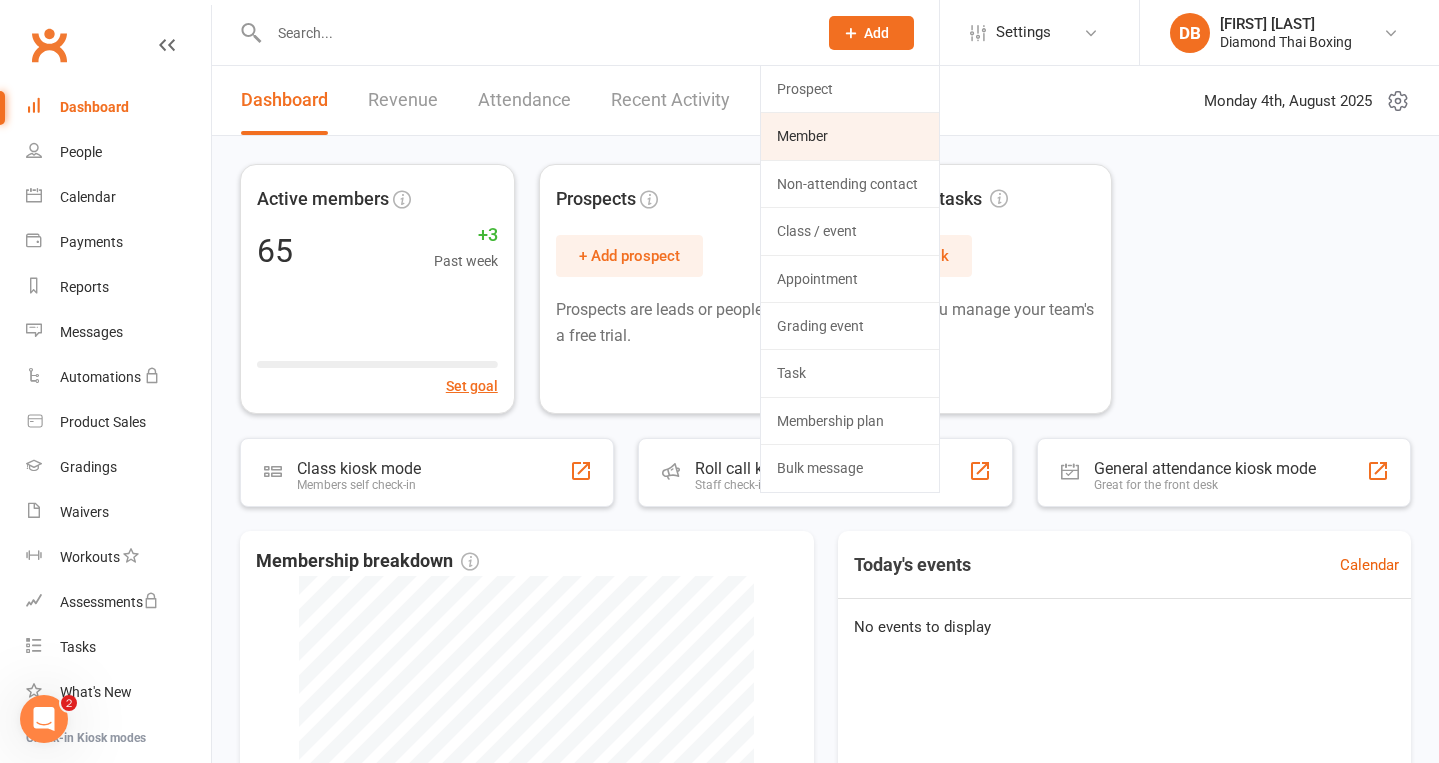 click on "Member" 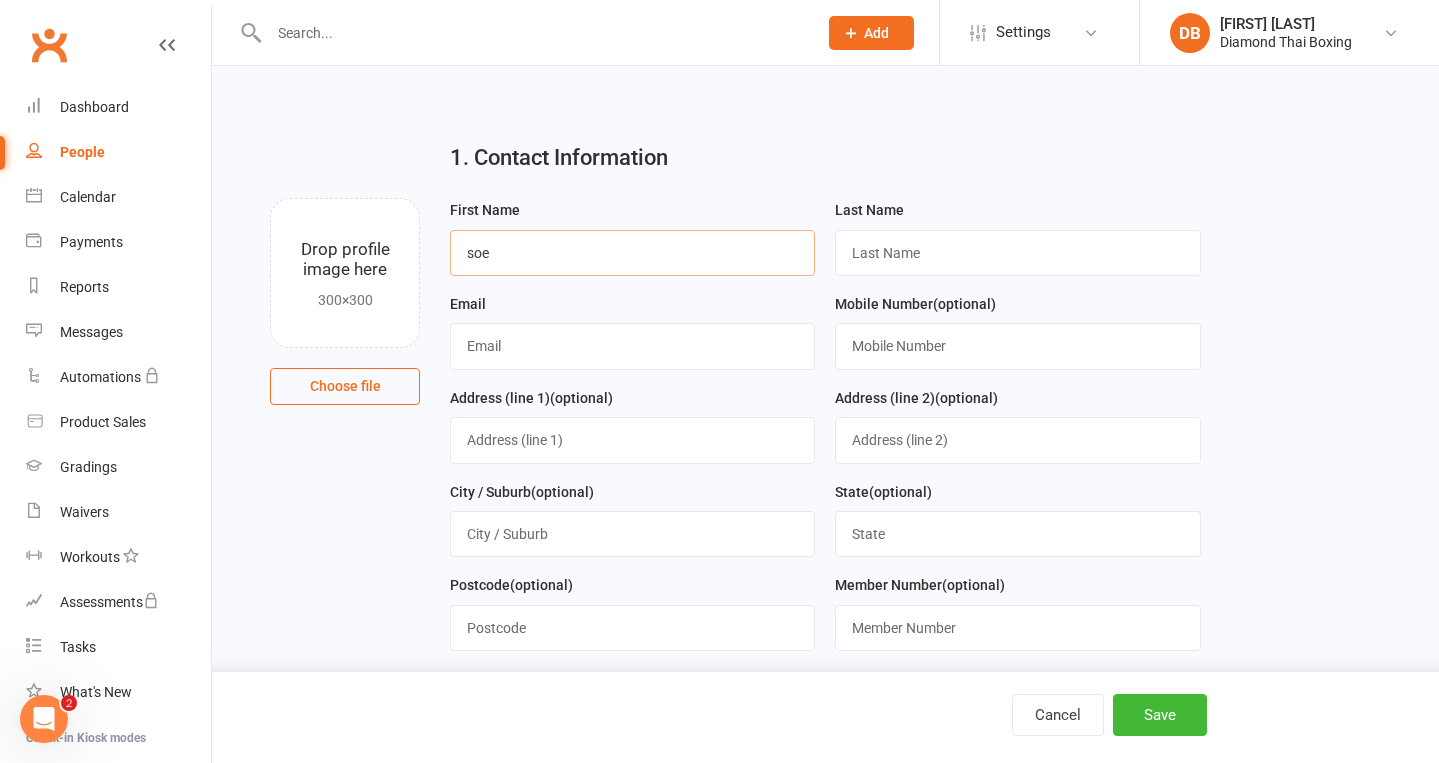 type on "soe" 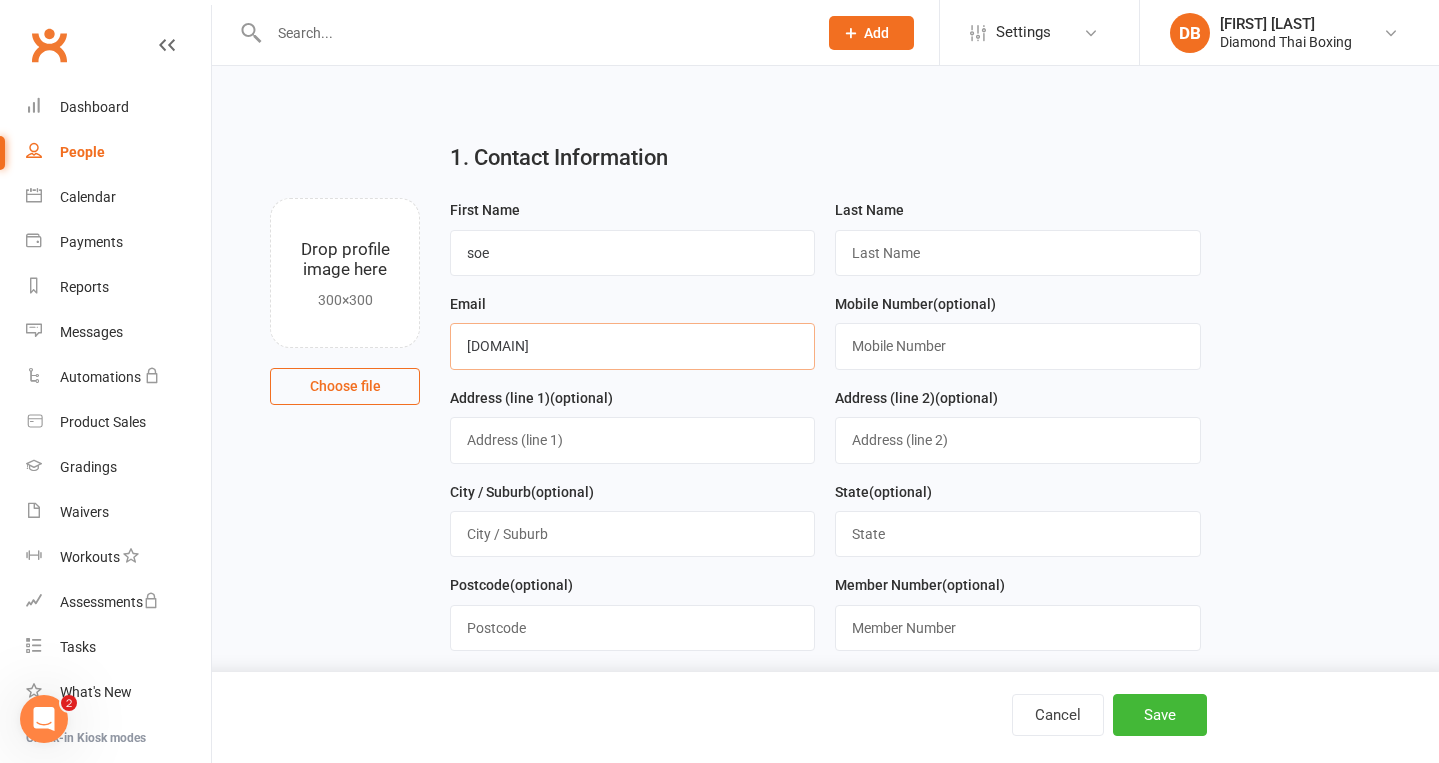 type on "[DOMAIN]" 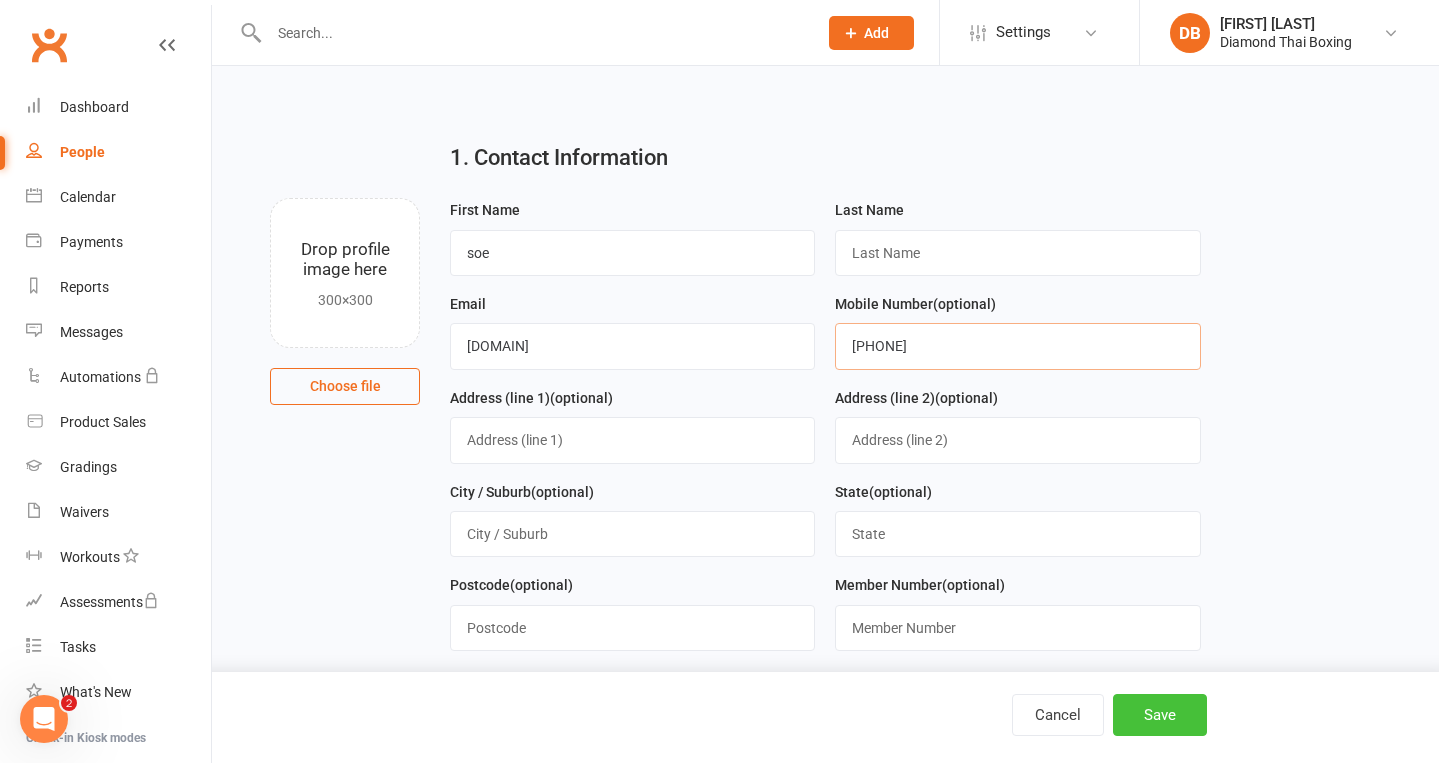 type on "[PHONE]" 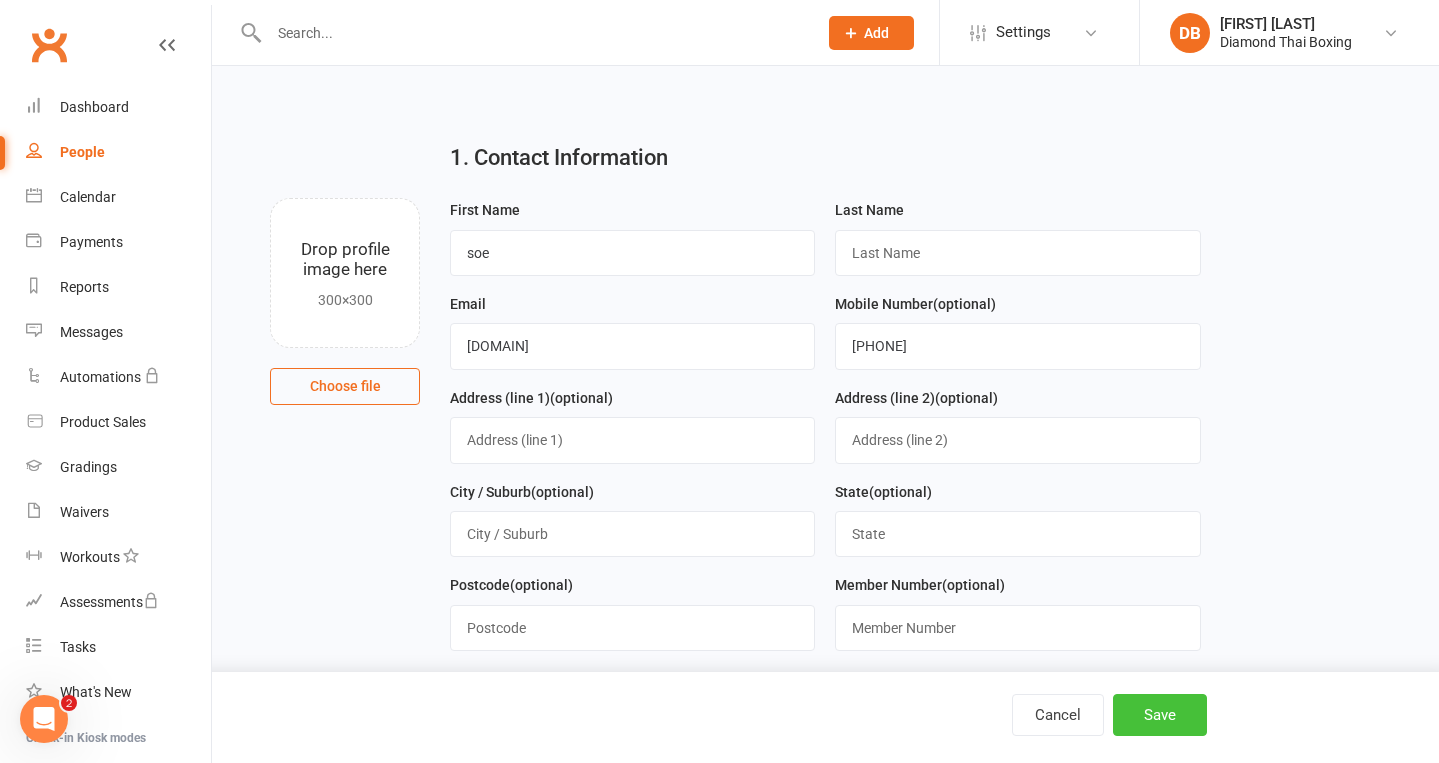 click on "Save" at bounding box center [1160, 715] 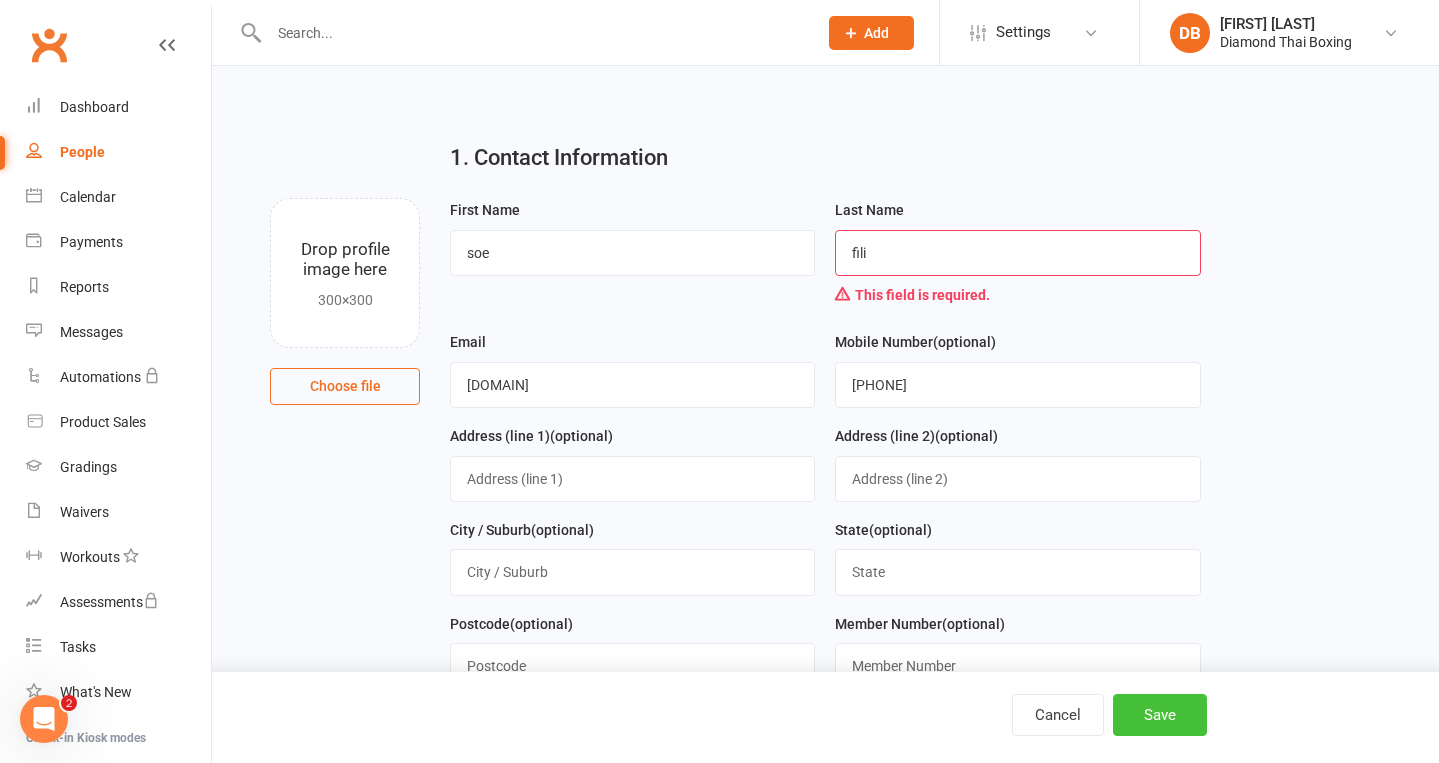 type on "fili" 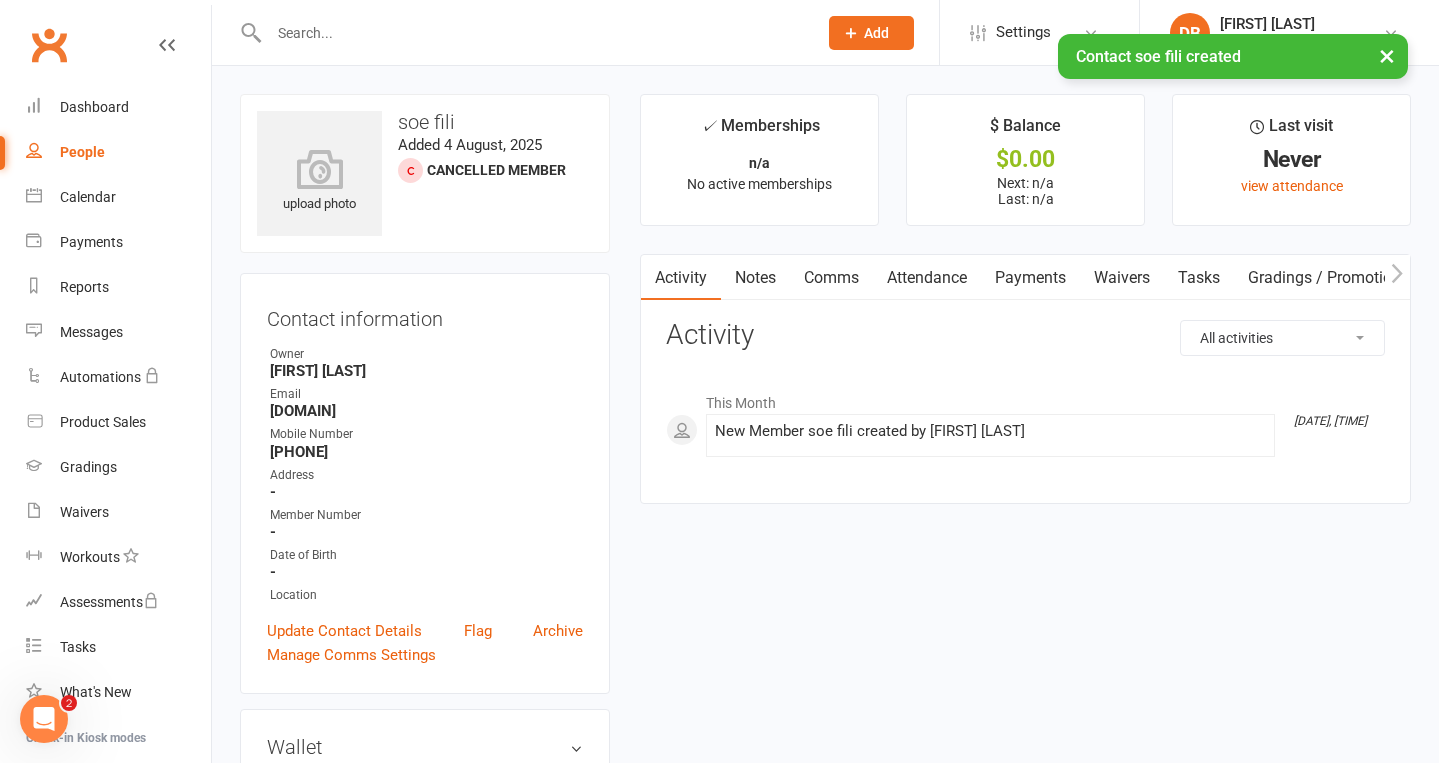 click on "People" at bounding box center [82, 152] 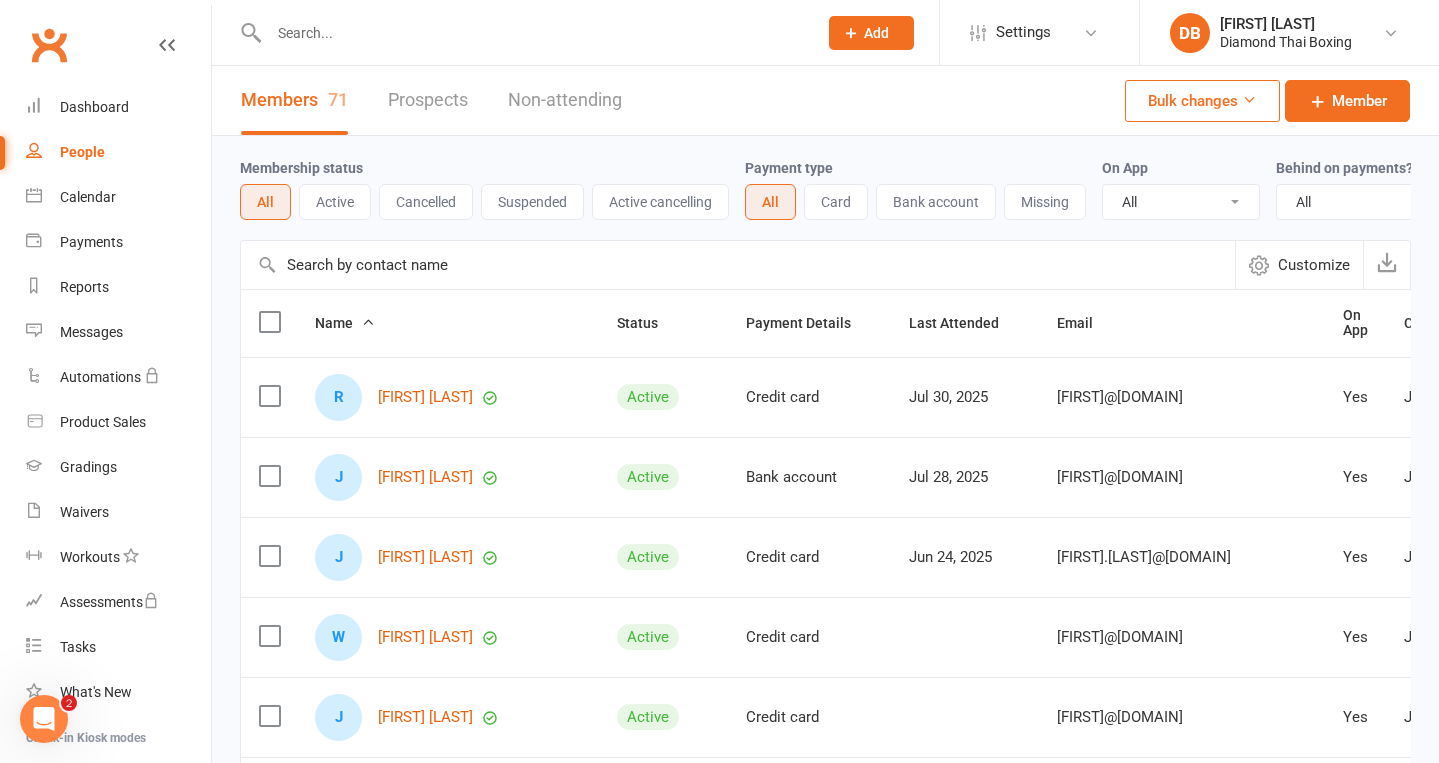 click at bounding box center [533, 33] 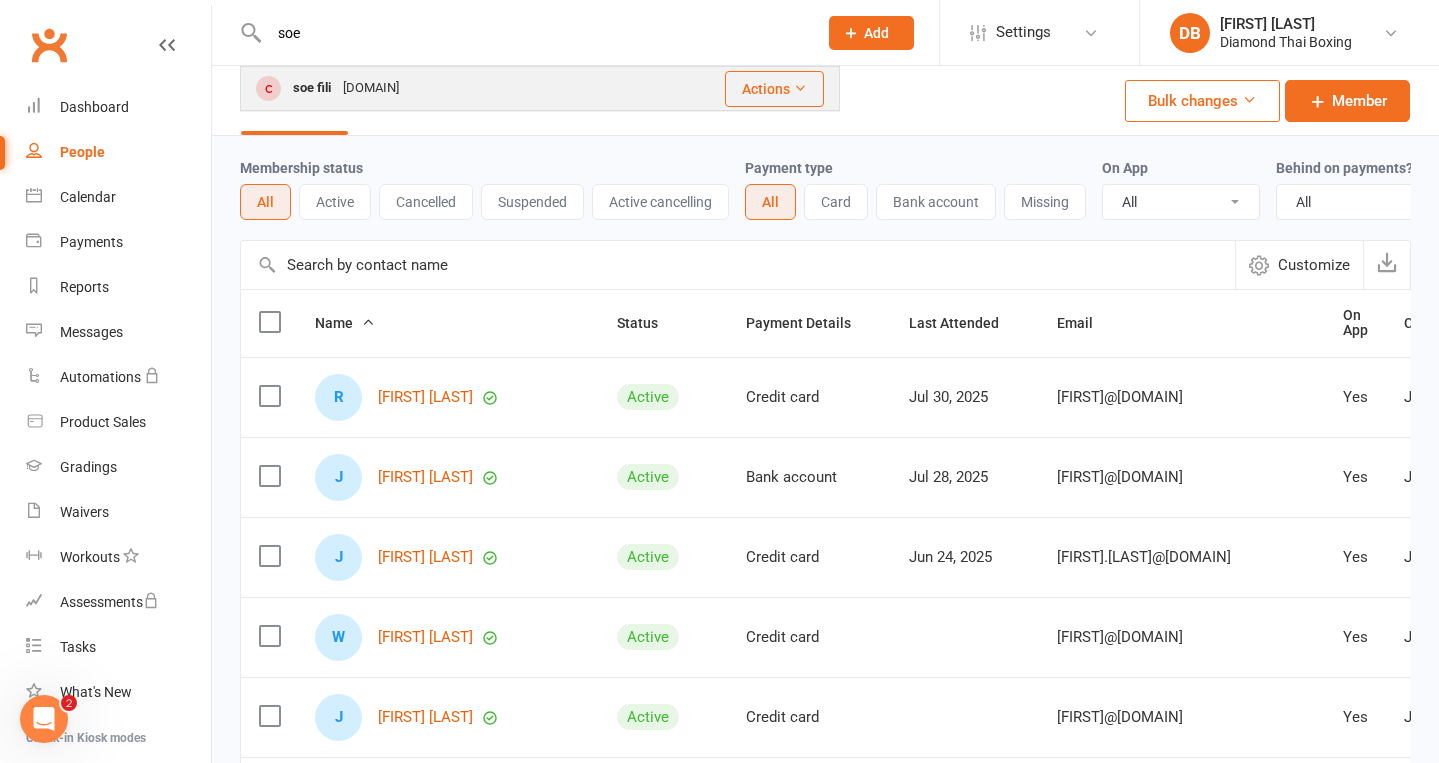 type on "soe" 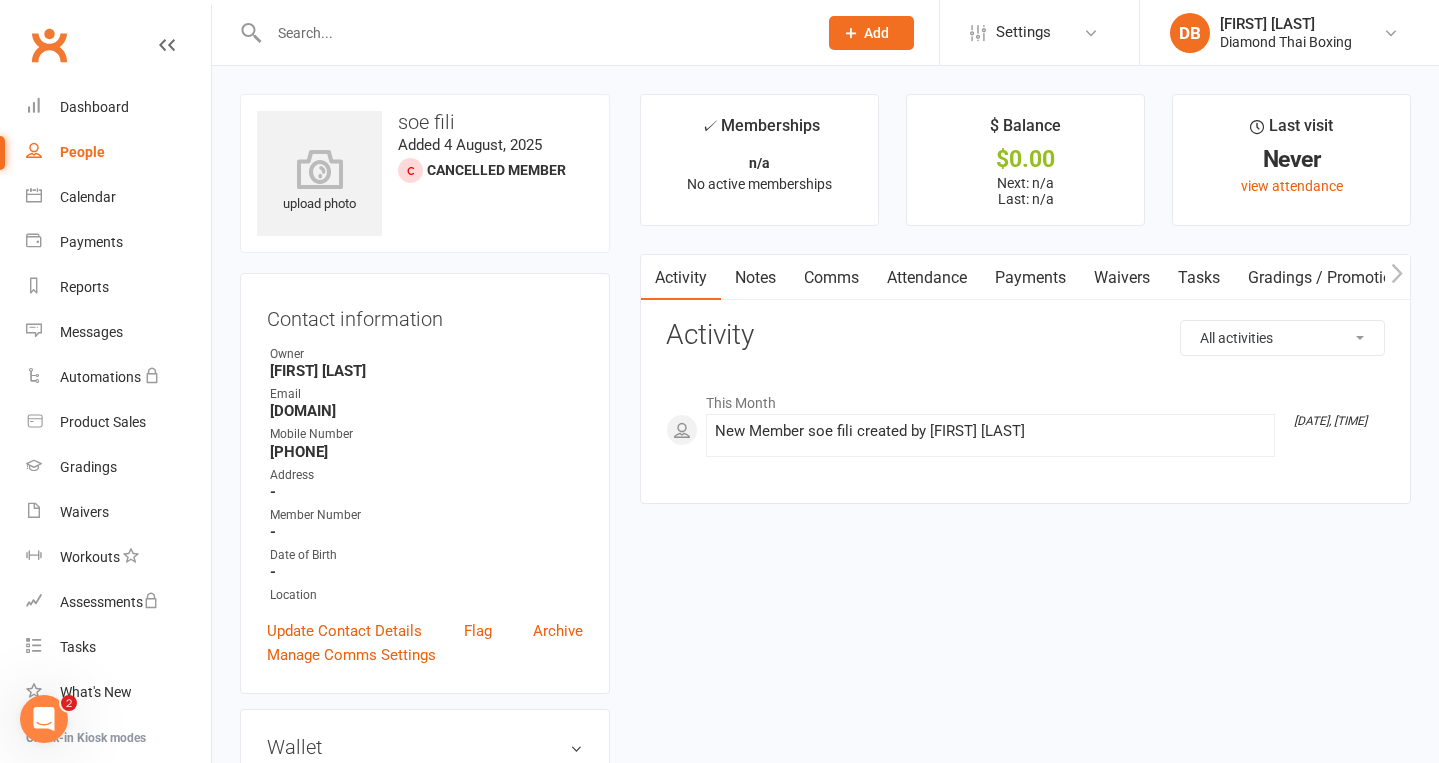 click 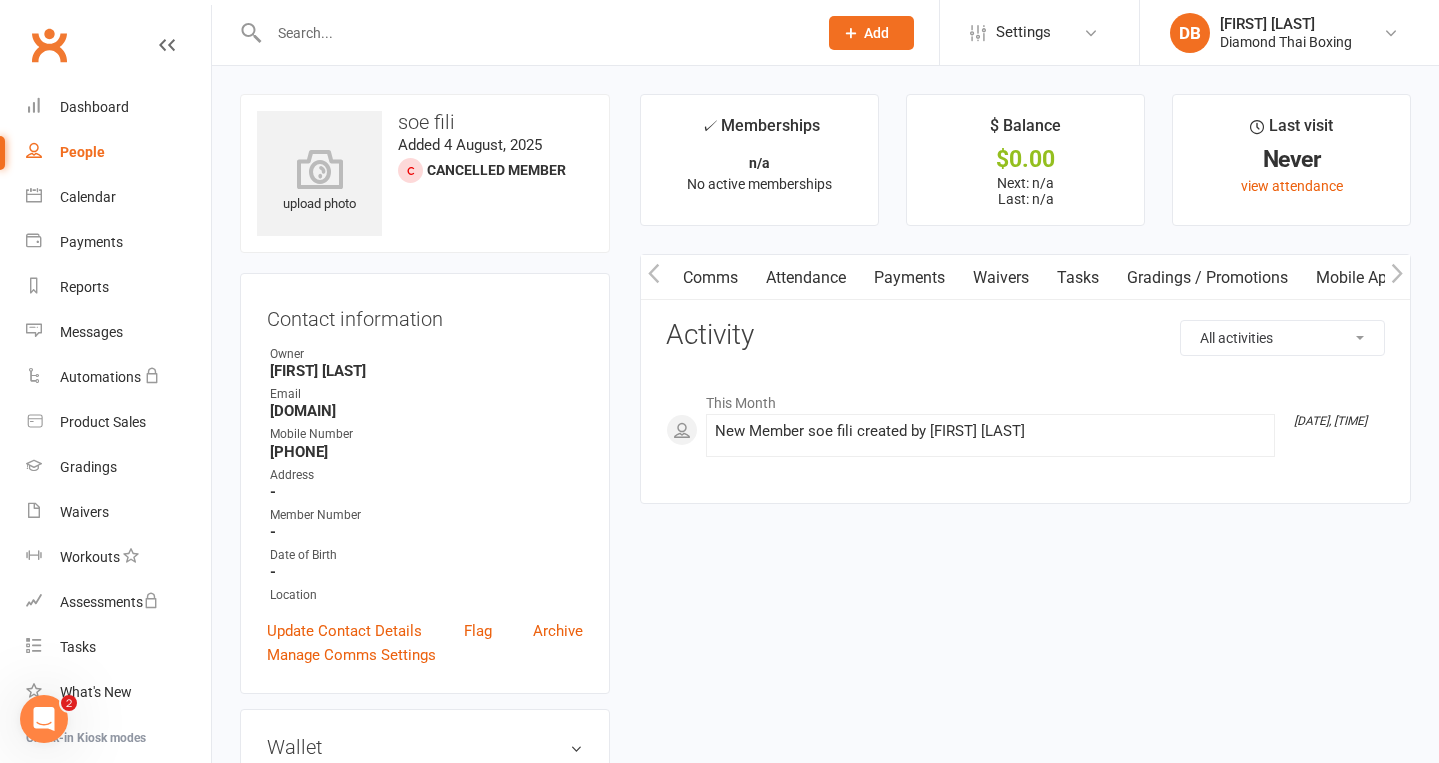 click 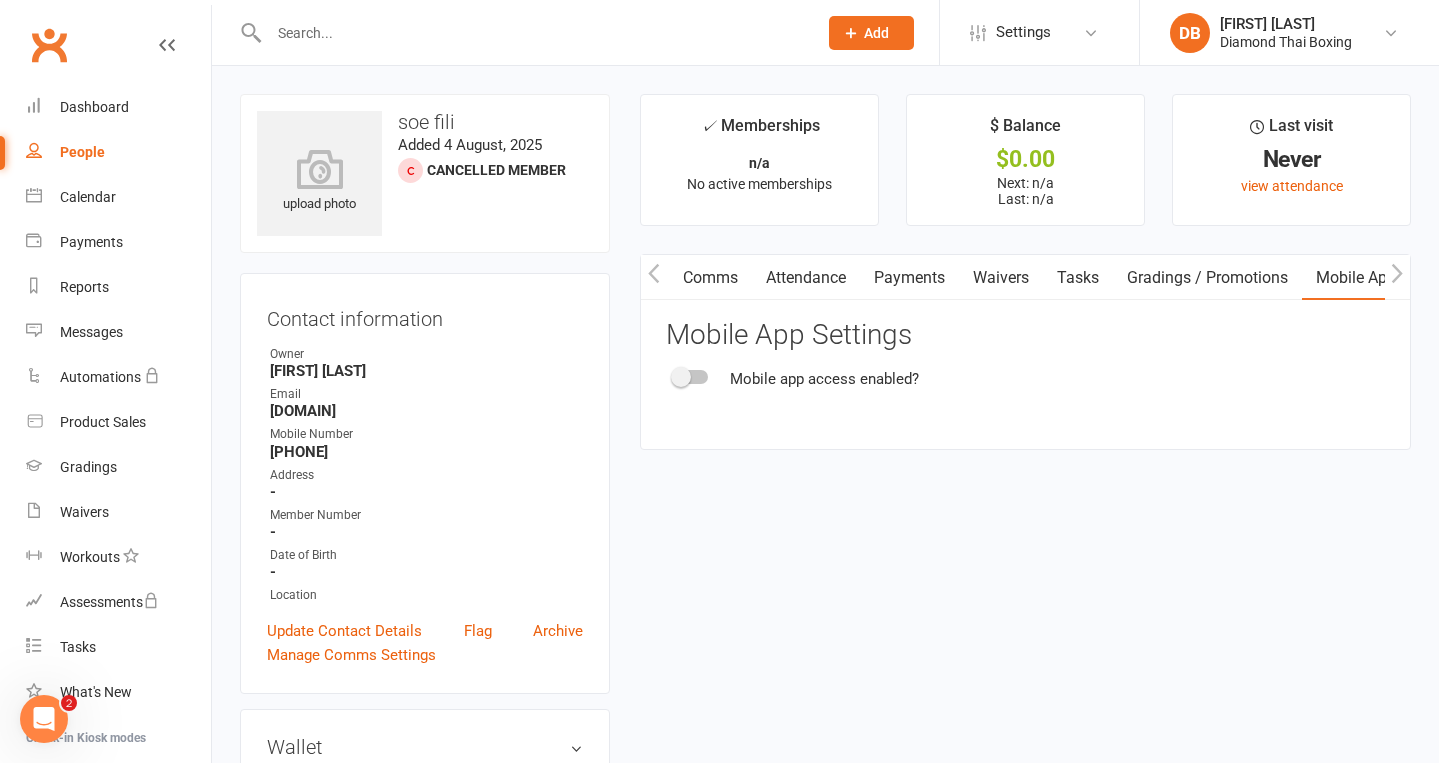 click on "Mobile app access enabled?" at bounding box center (1025, 379) 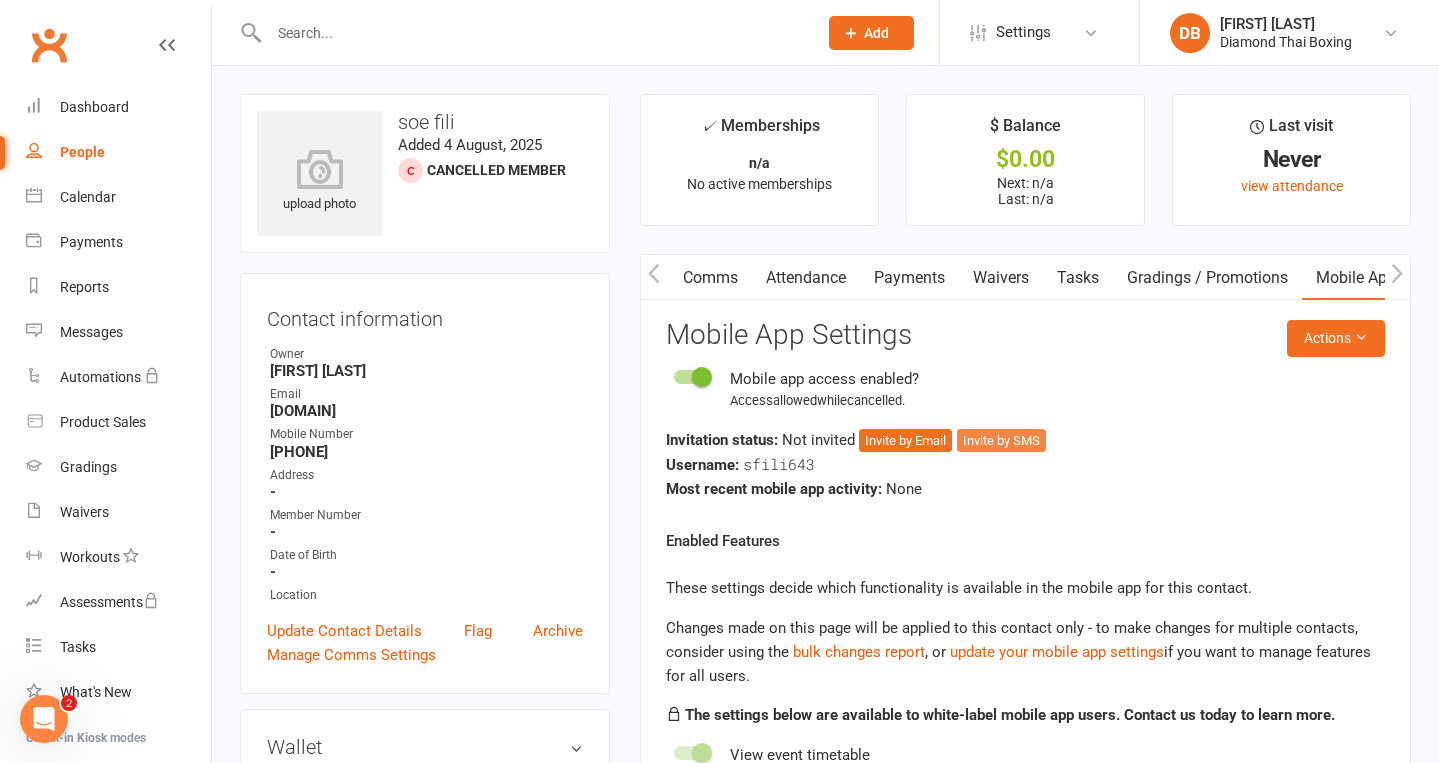 click on "Invite by SMS" at bounding box center (1001, 441) 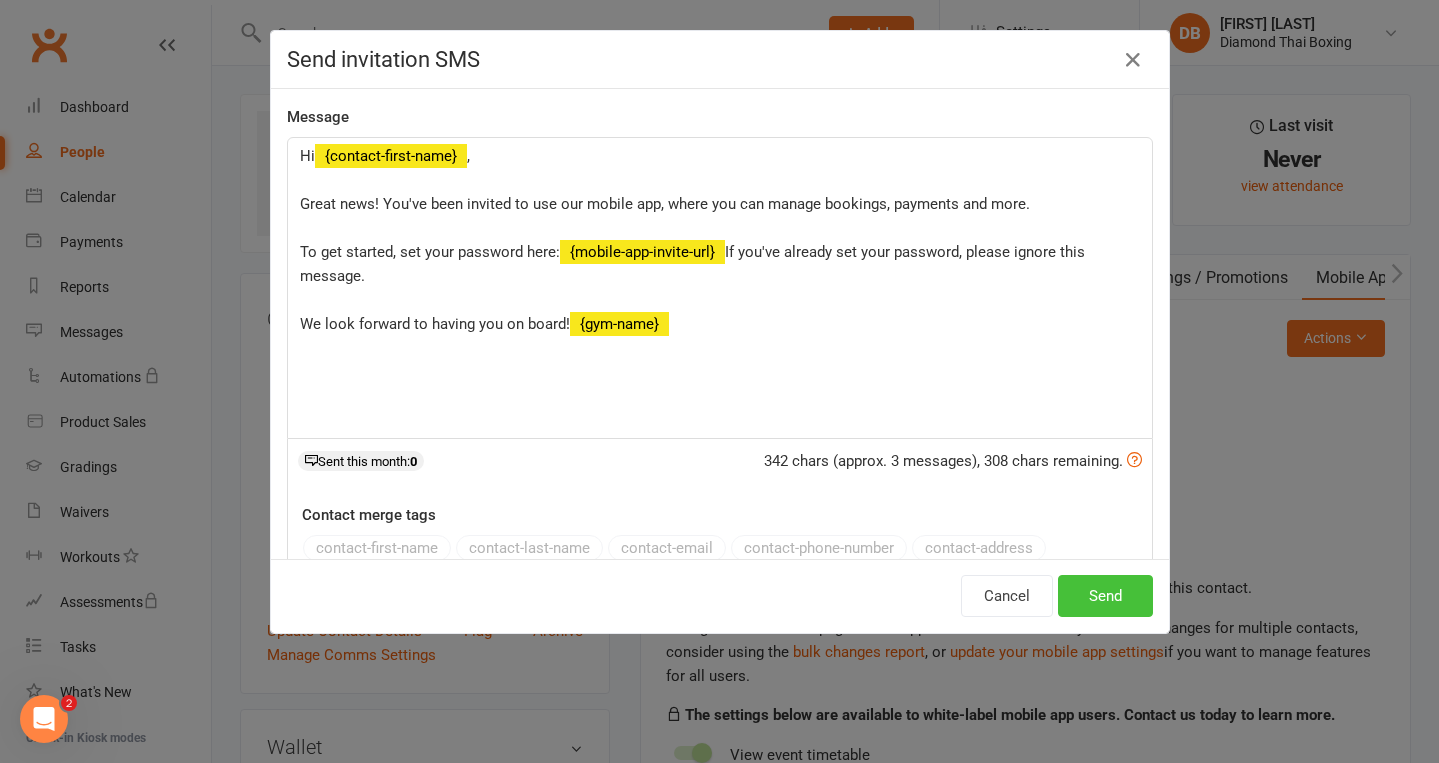 click on "Send" at bounding box center [1105, 596] 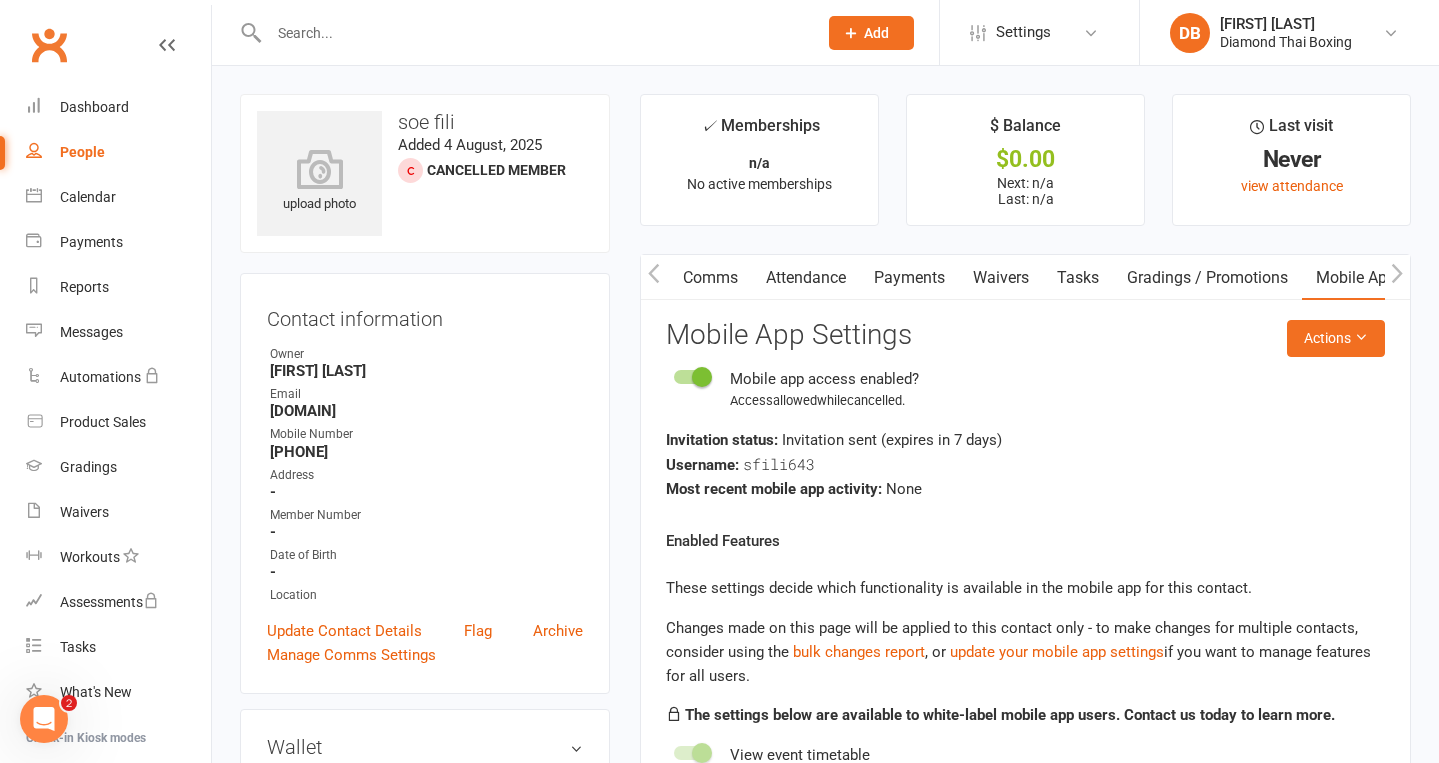 click on "People" at bounding box center [118, 152] 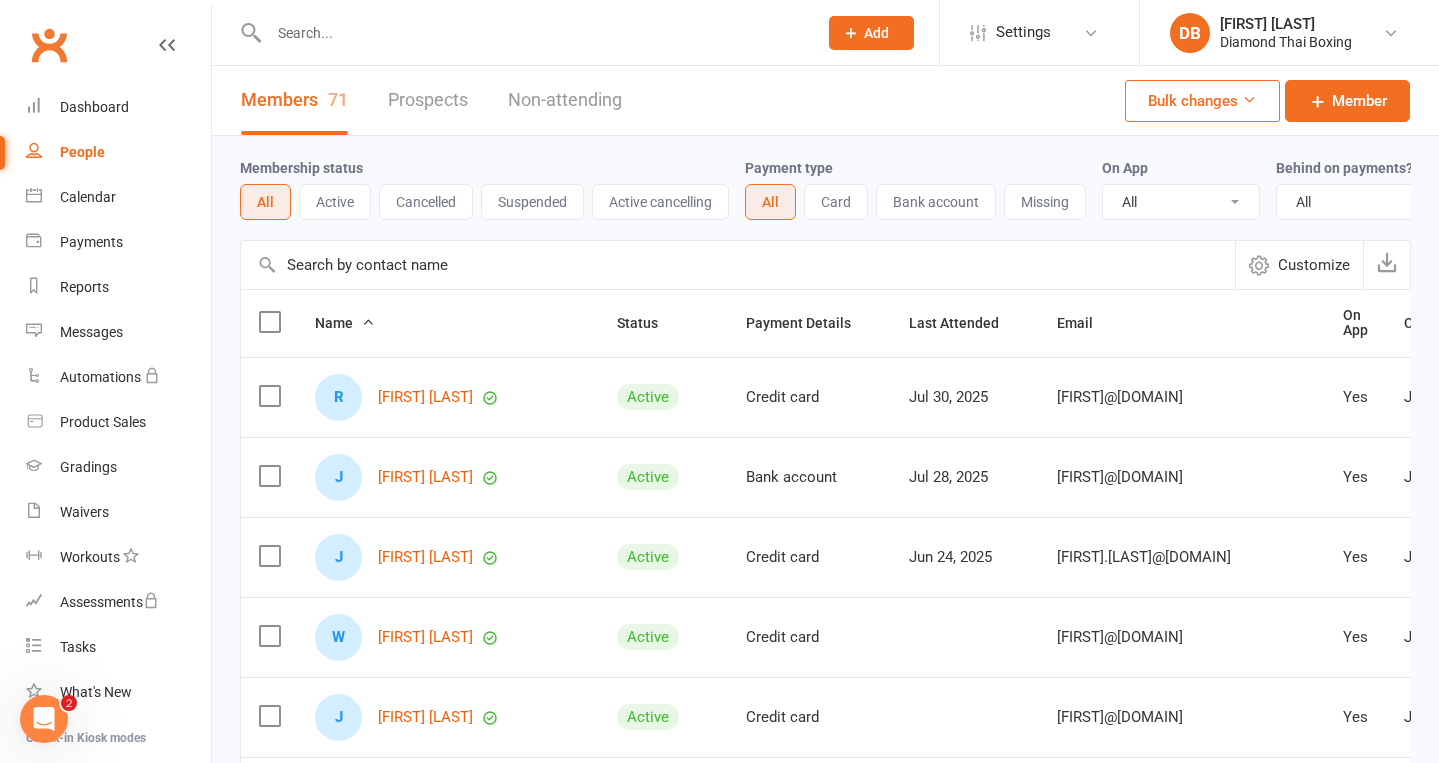 click at bounding box center [533, 33] 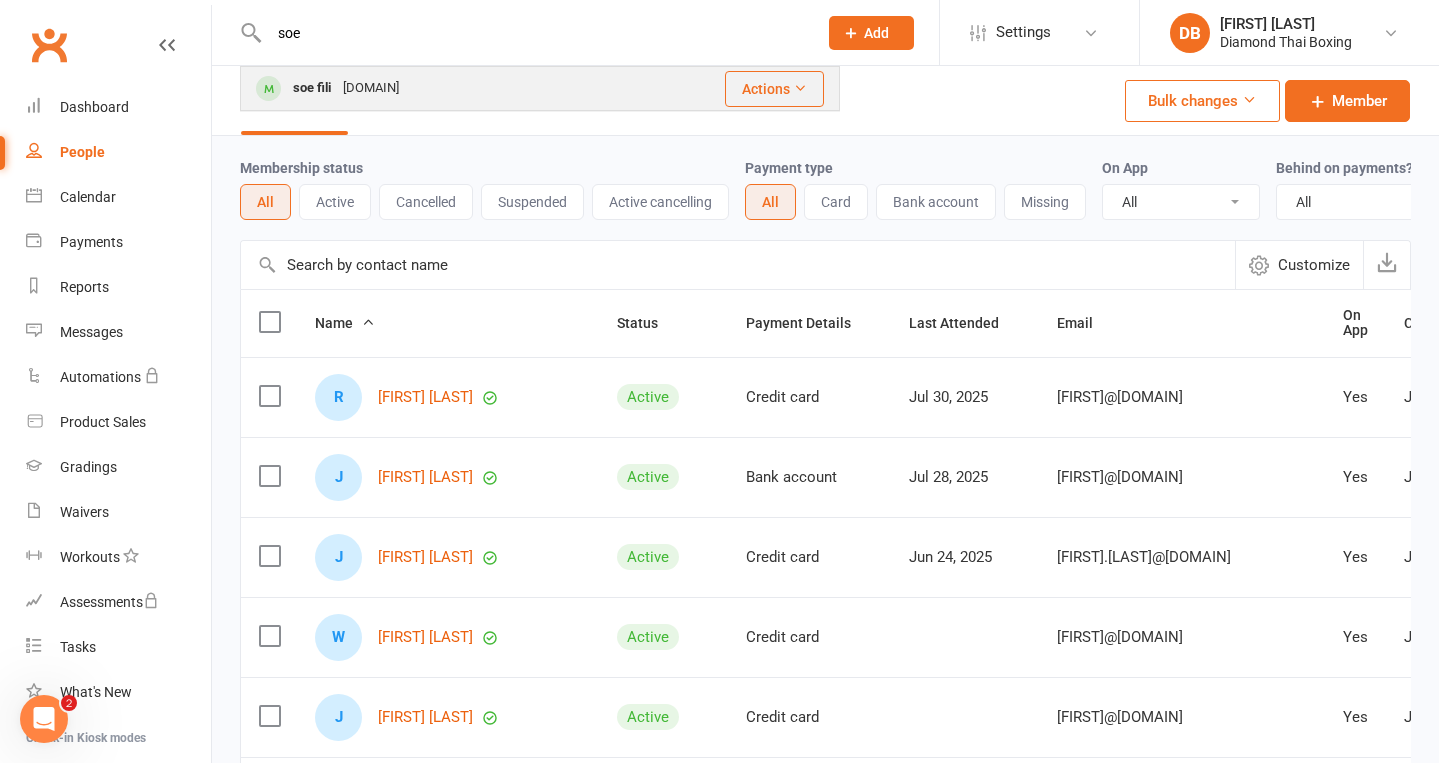 type on "soe" 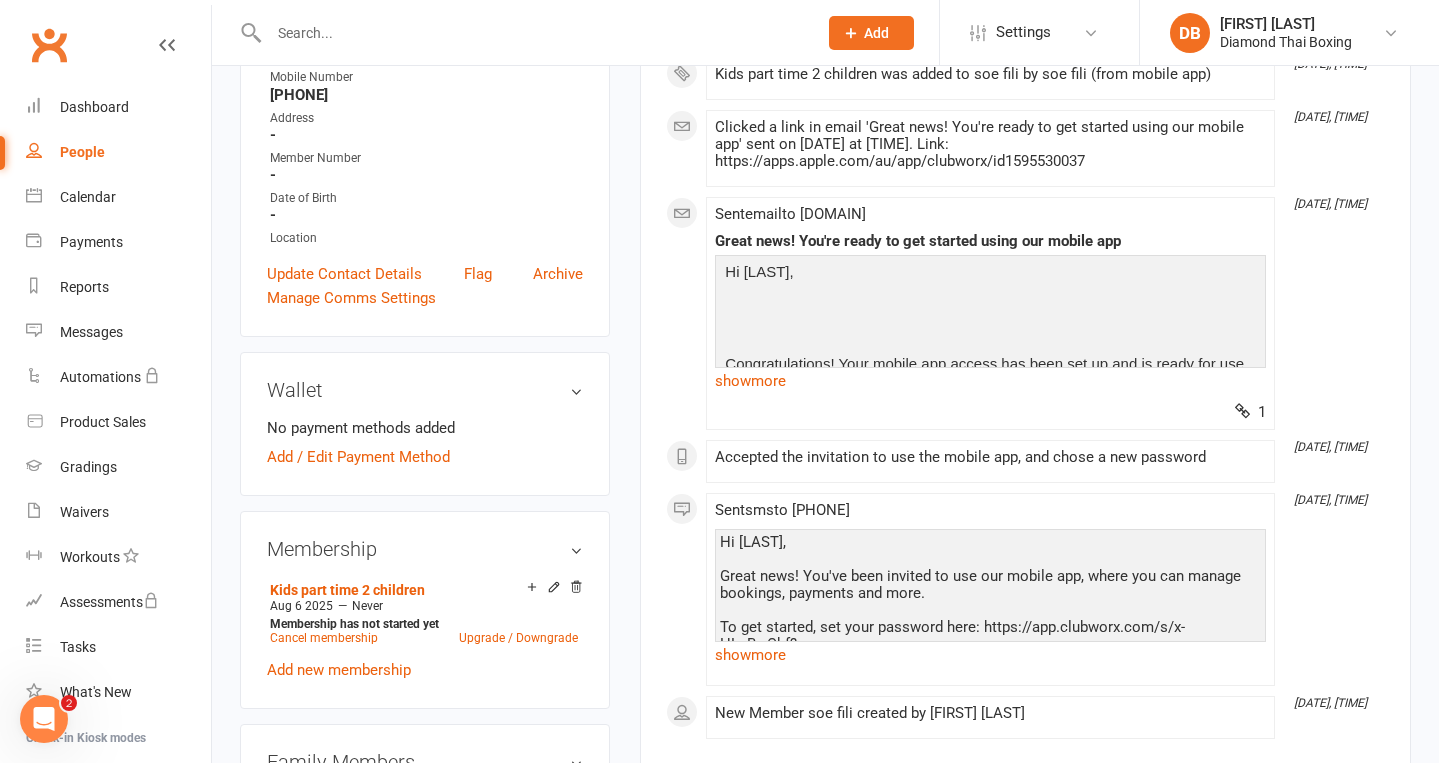 scroll, scrollTop: 357, scrollLeft: 0, axis: vertical 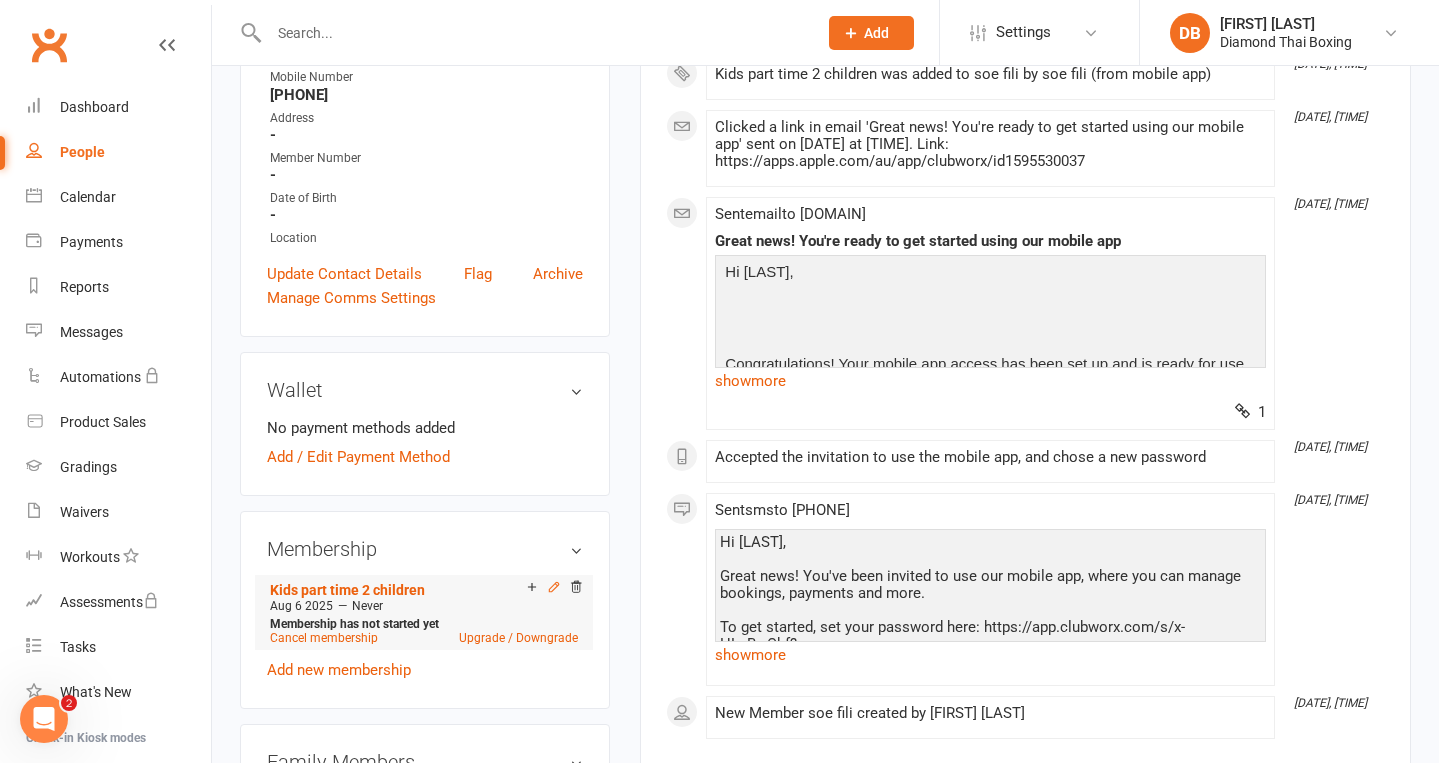 click 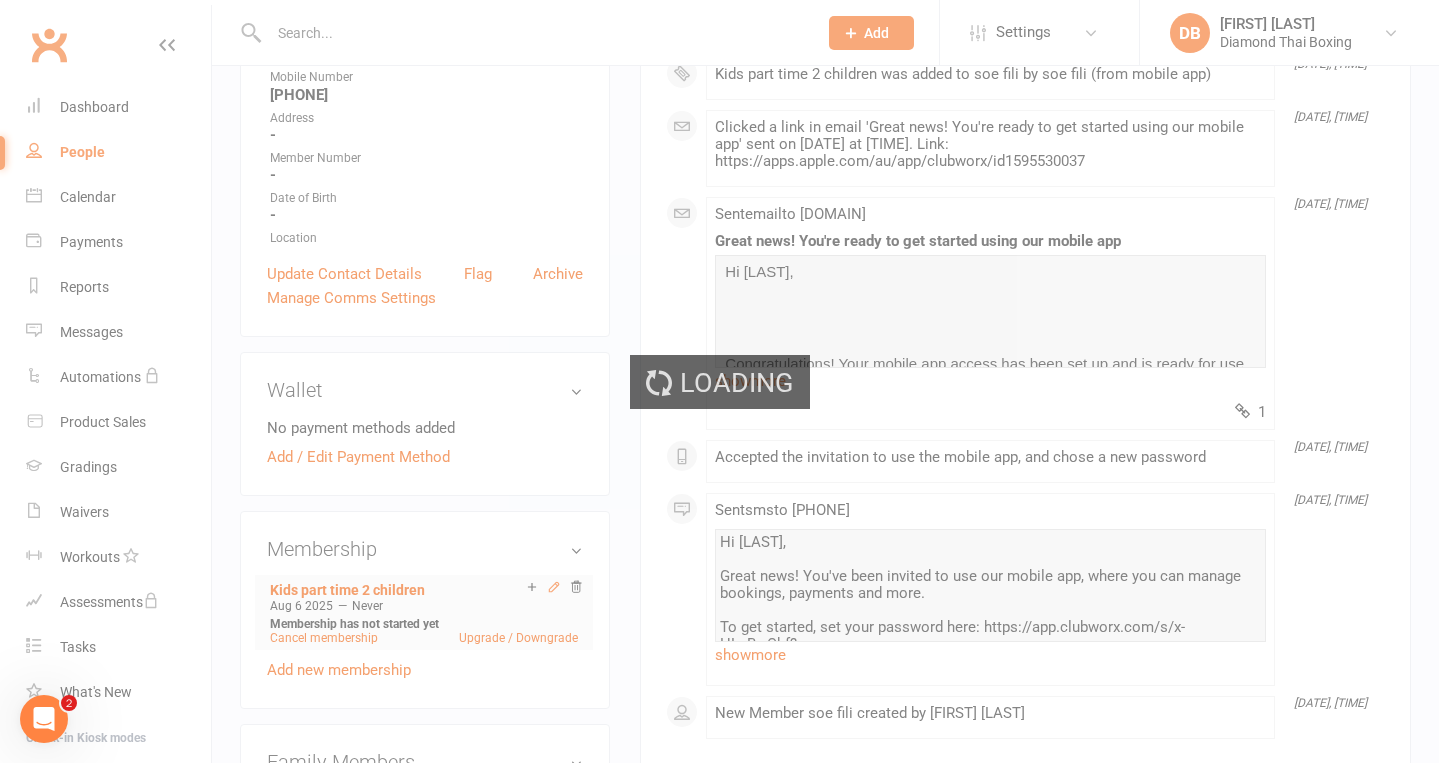 scroll, scrollTop: 0, scrollLeft: 0, axis: both 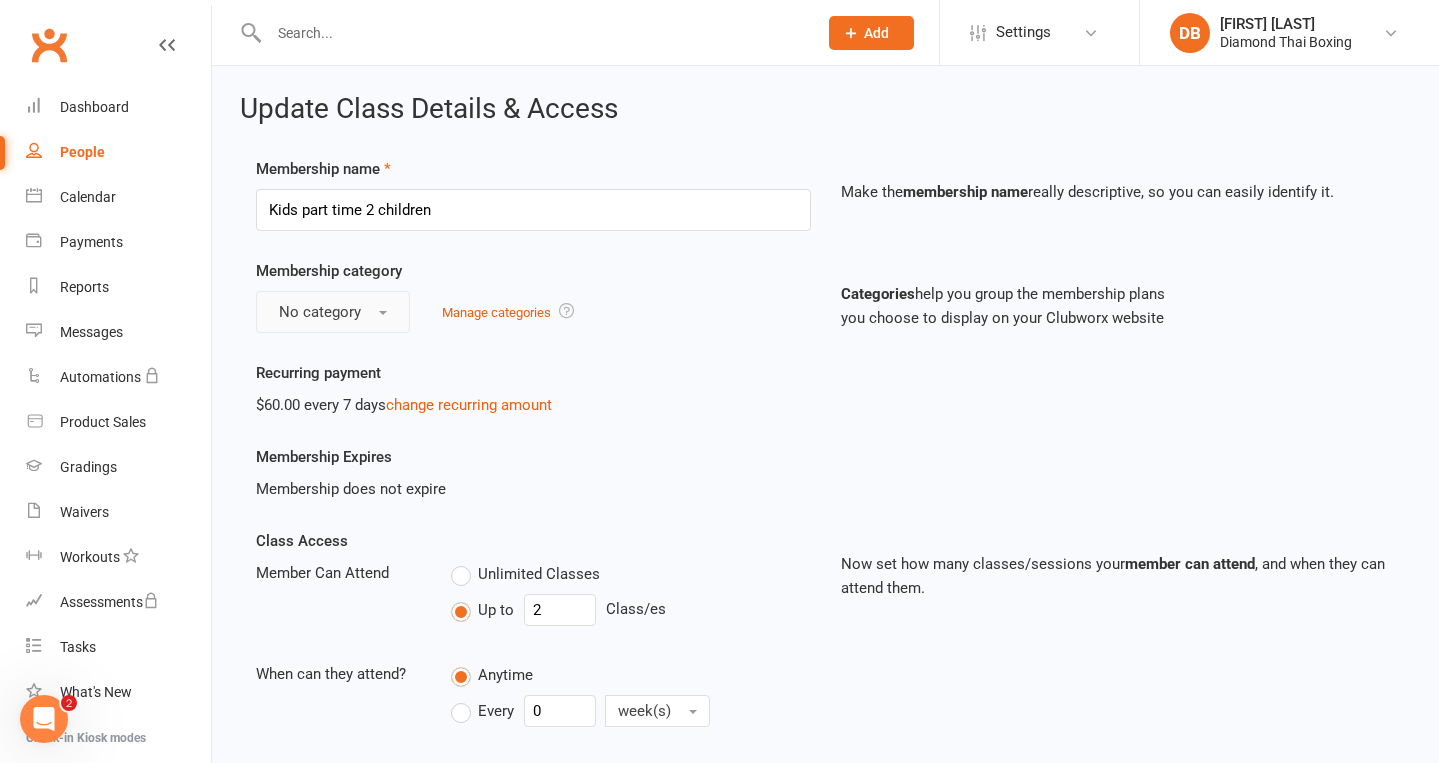click on "No category" at bounding box center (333, 312) 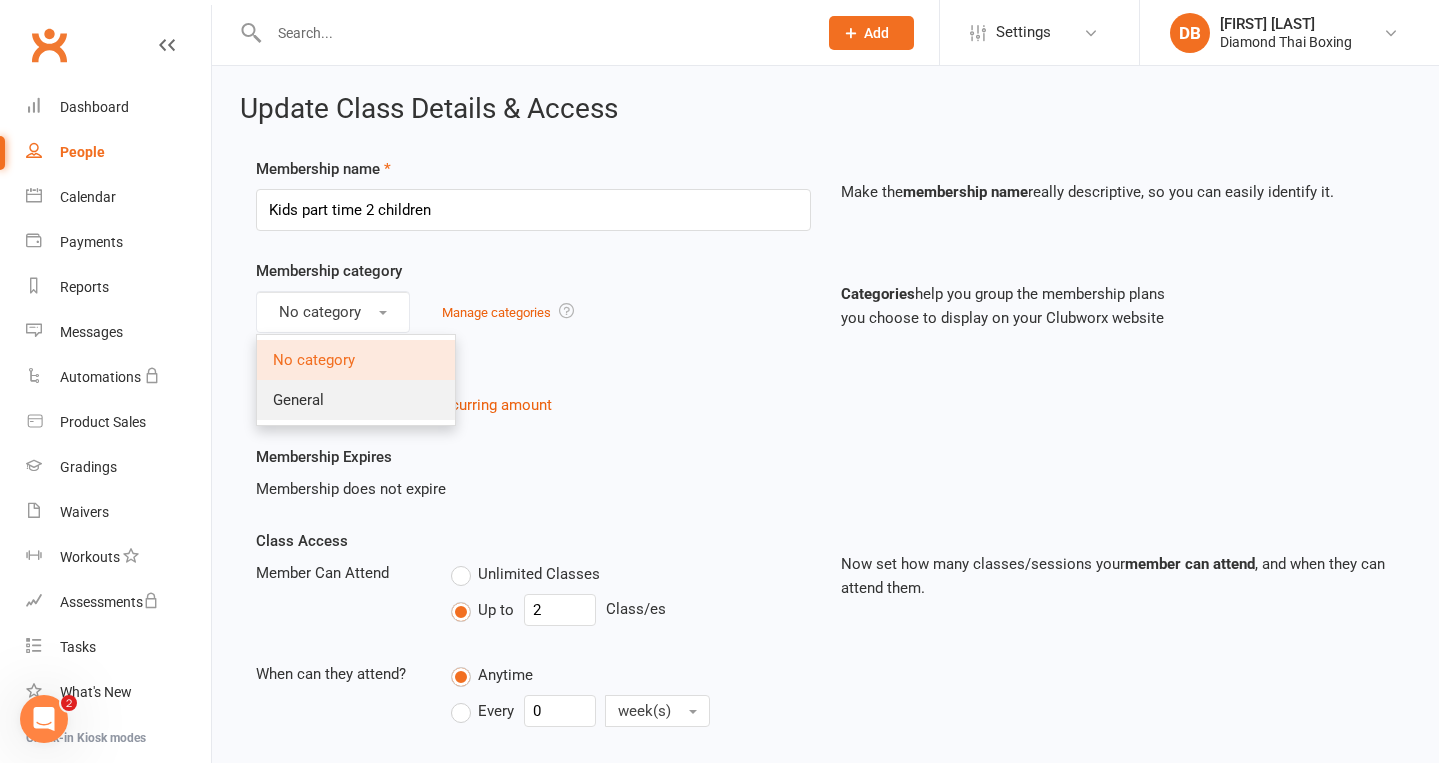 click on "General" at bounding box center (356, 400) 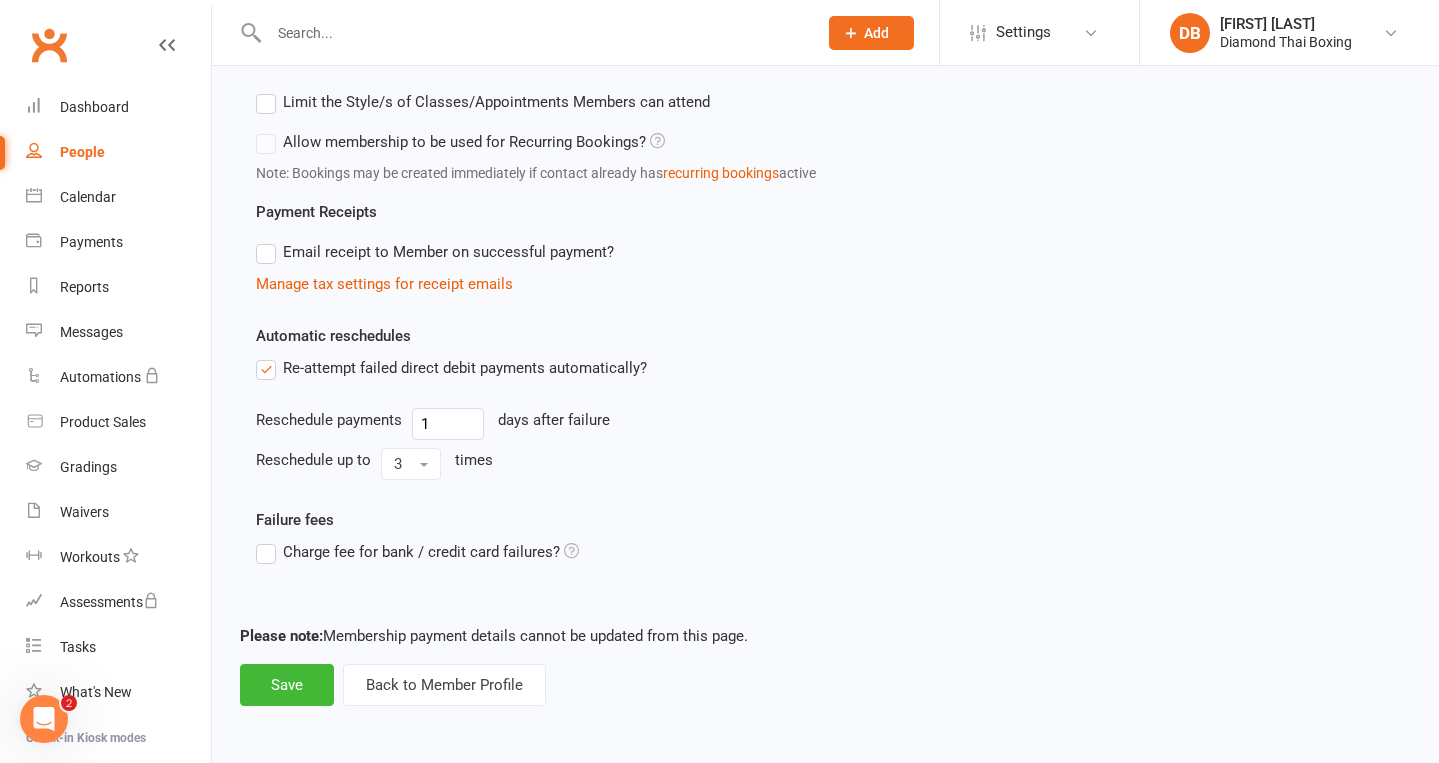scroll, scrollTop: 1039, scrollLeft: 0, axis: vertical 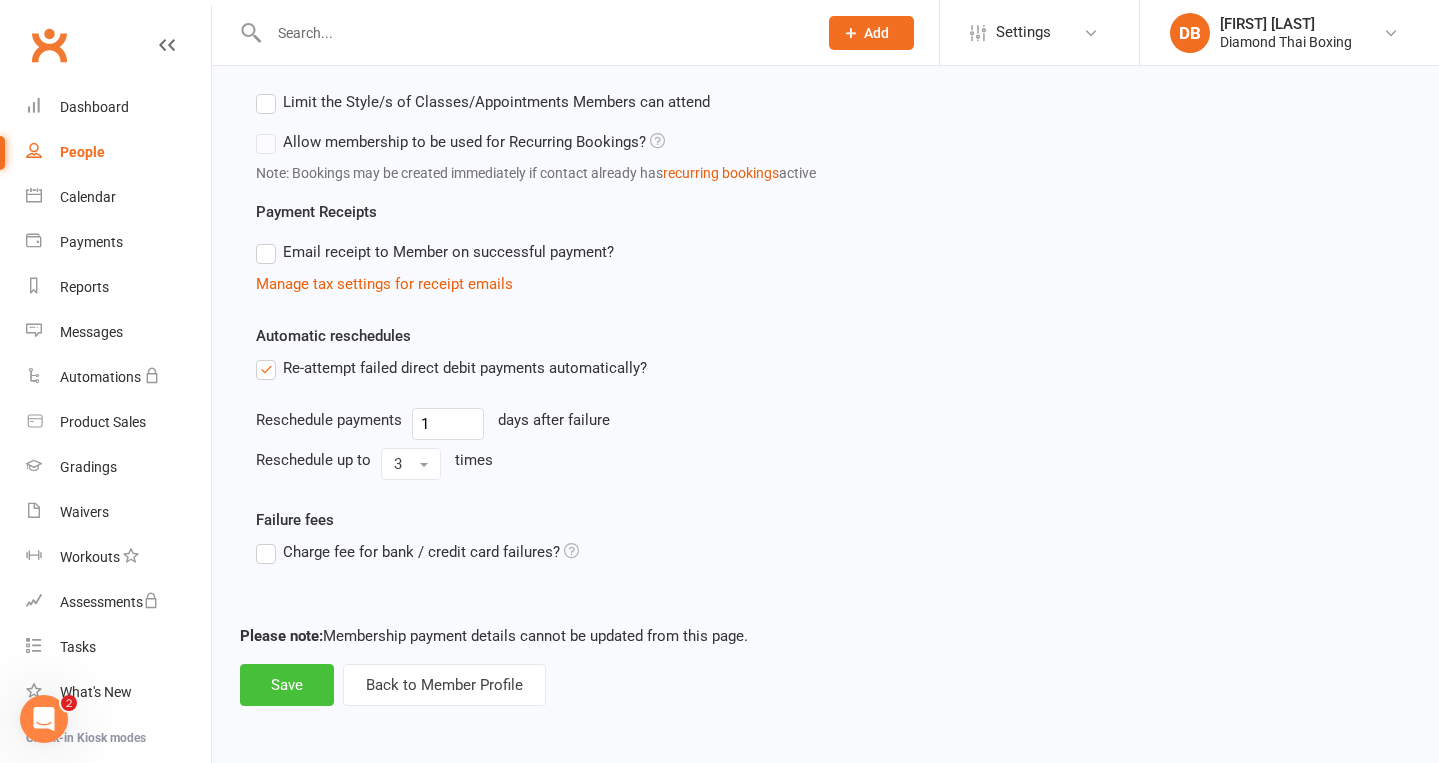click on "Save" at bounding box center [287, 685] 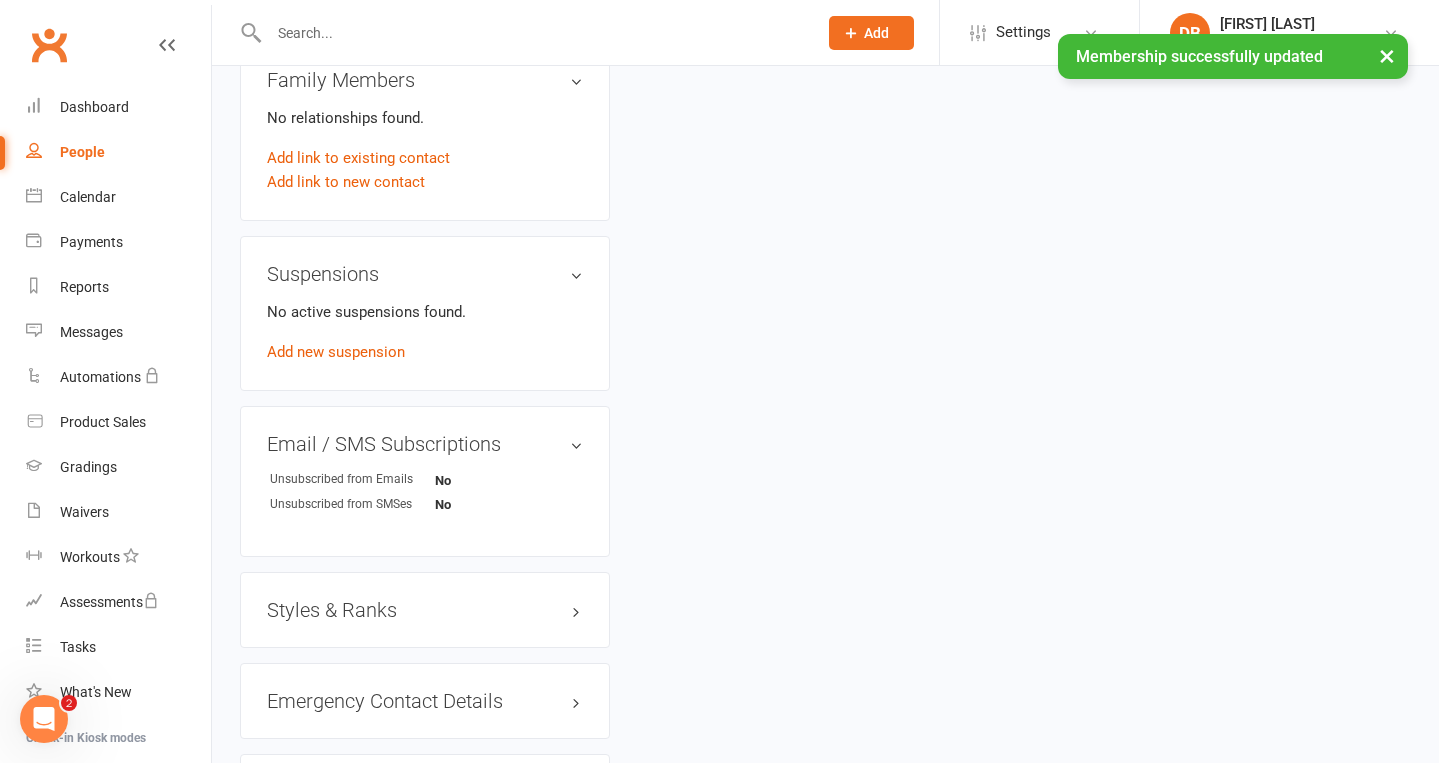 scroll, scrollTop: 0, scrollLeft: 0, axis: both 